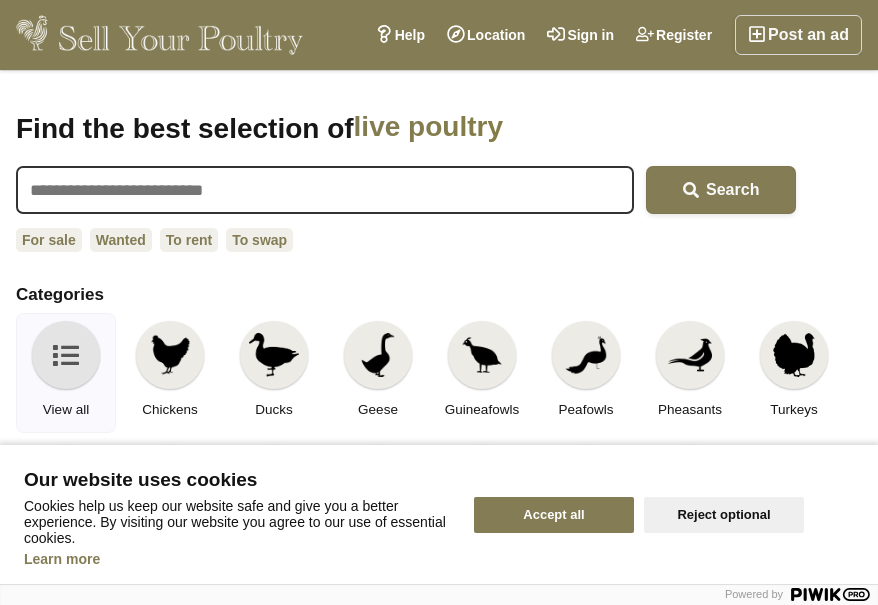 scroll, scrollTop: 0, scrollLeft: 0, axis: both 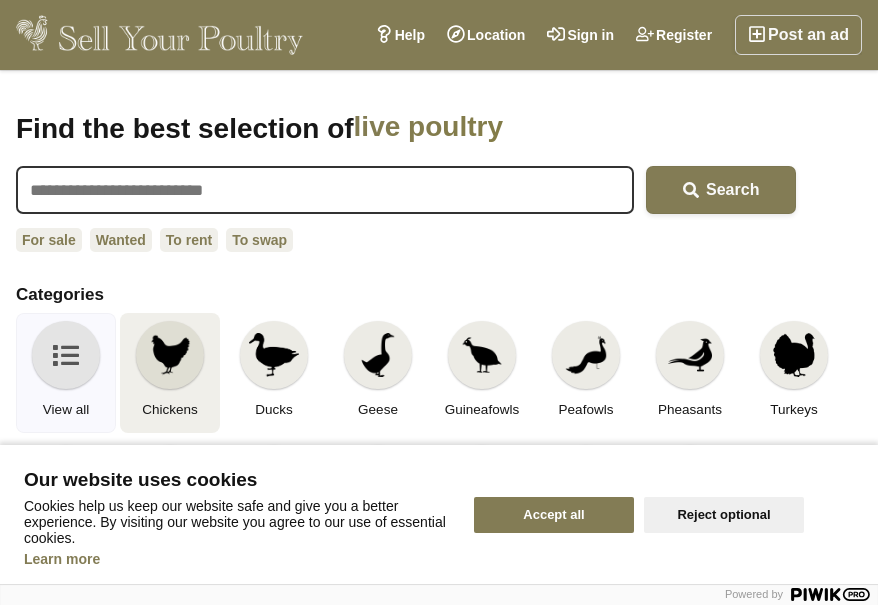 click at bounding box center [170, 355] 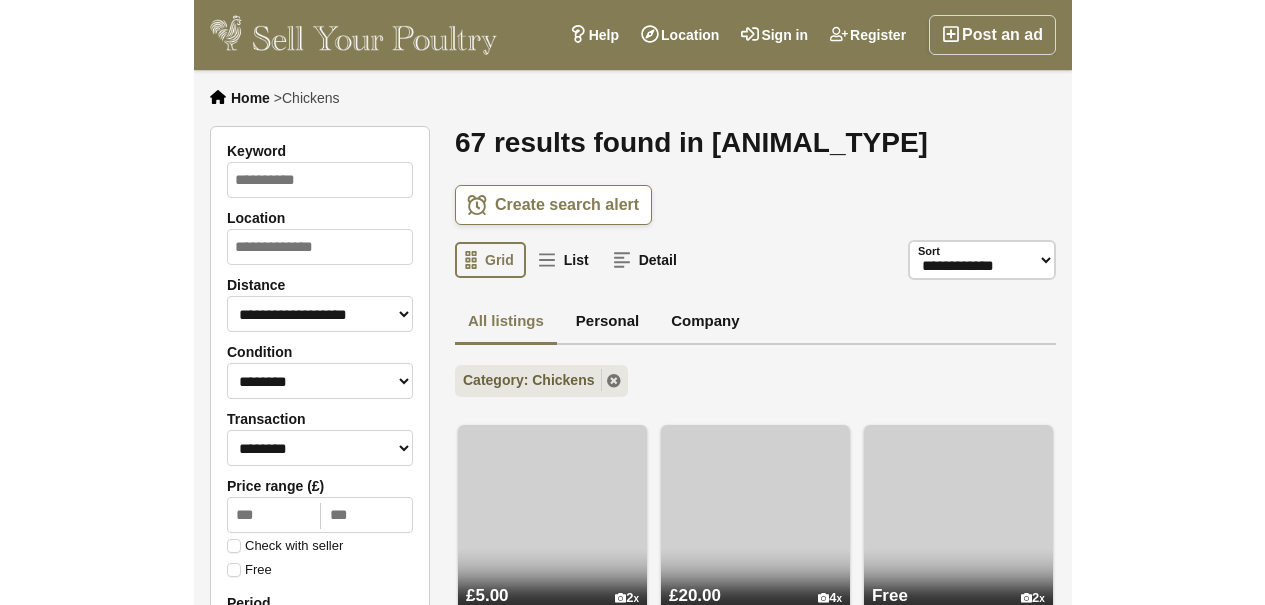 scroll, scrollTop: 0, scrollLeft: 0, axis: both 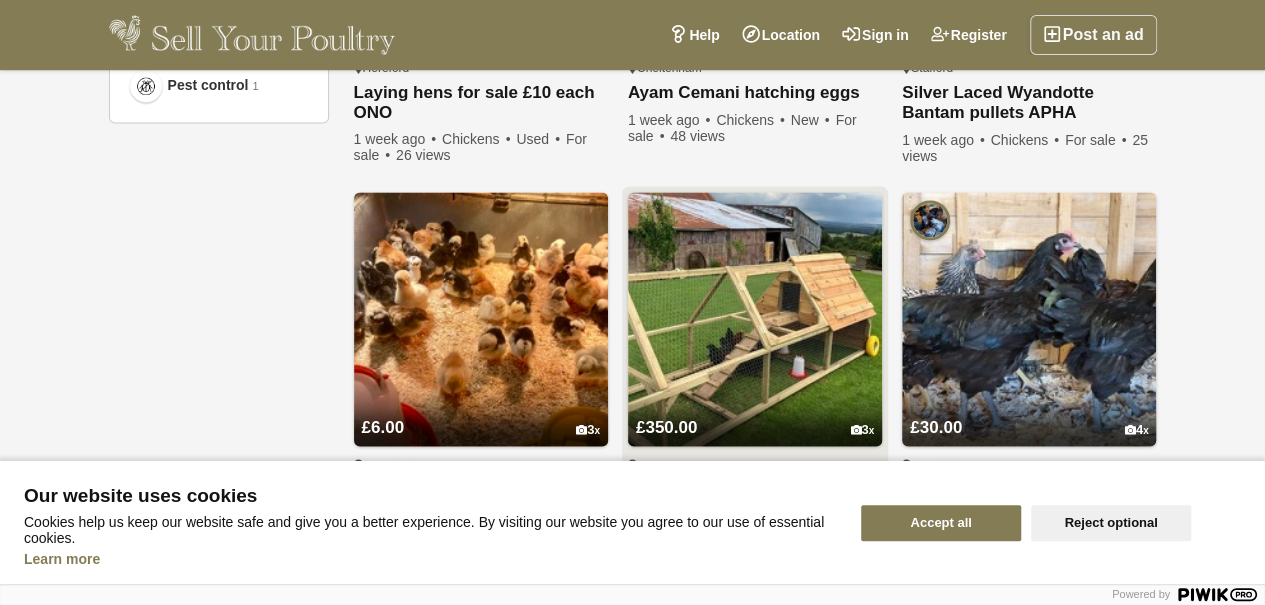 click at bounding box center [755, 319] 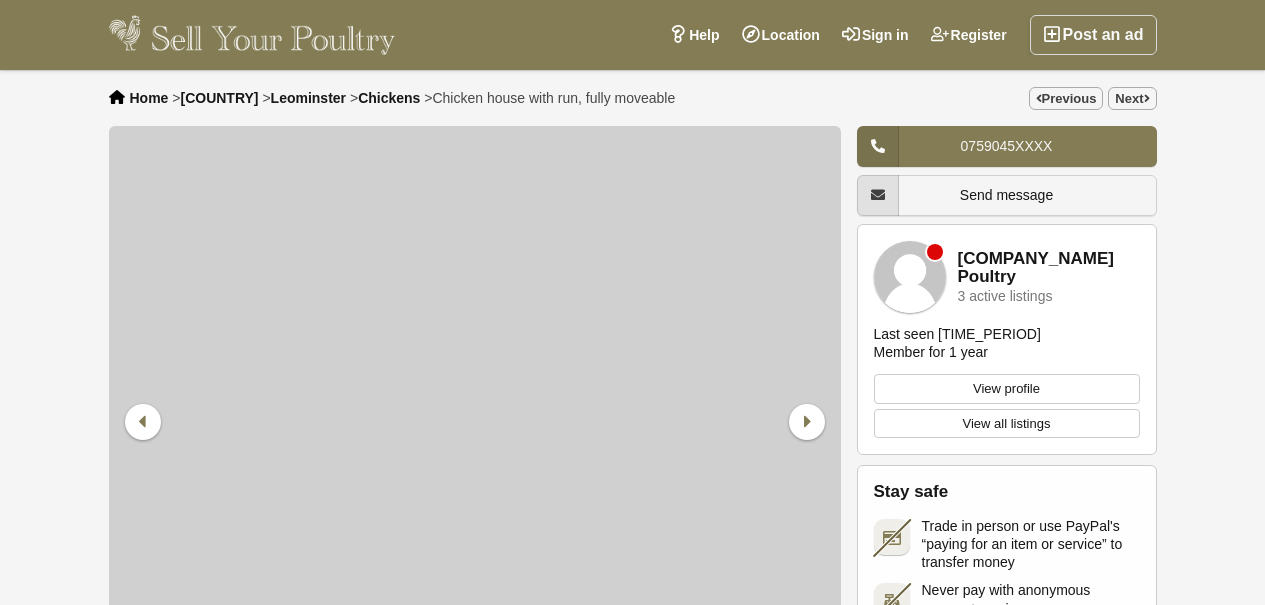 scroll, scrollTop: 0, scrollLeft: 0, axis: both 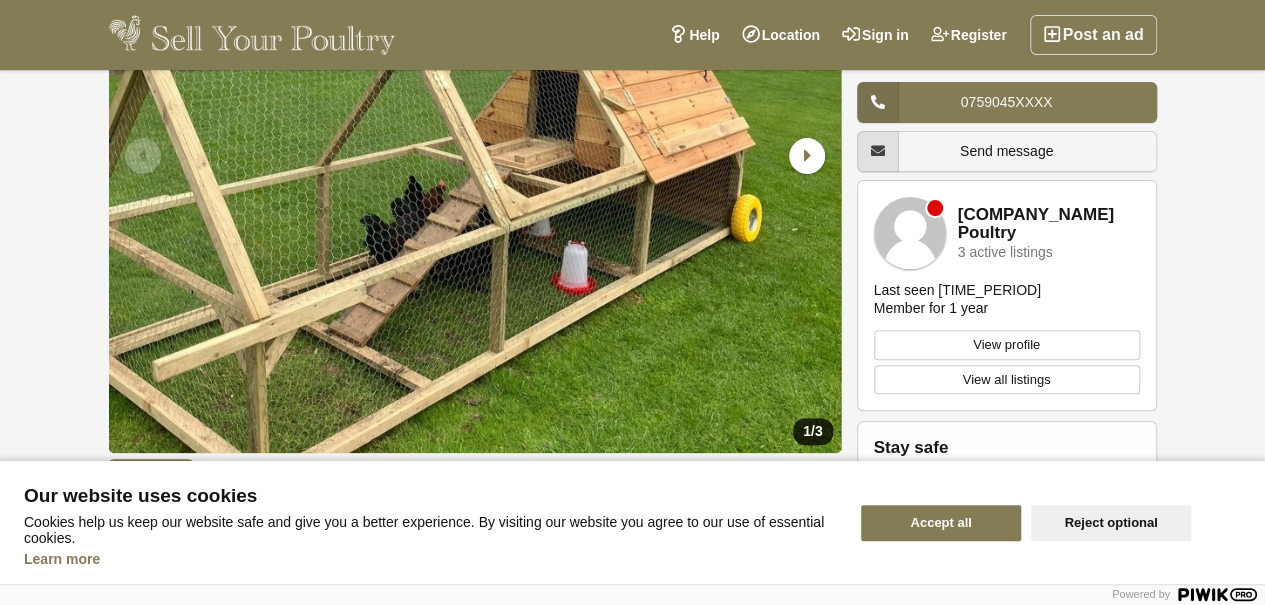 click on "View profile" at bounding box center (1007, 345) 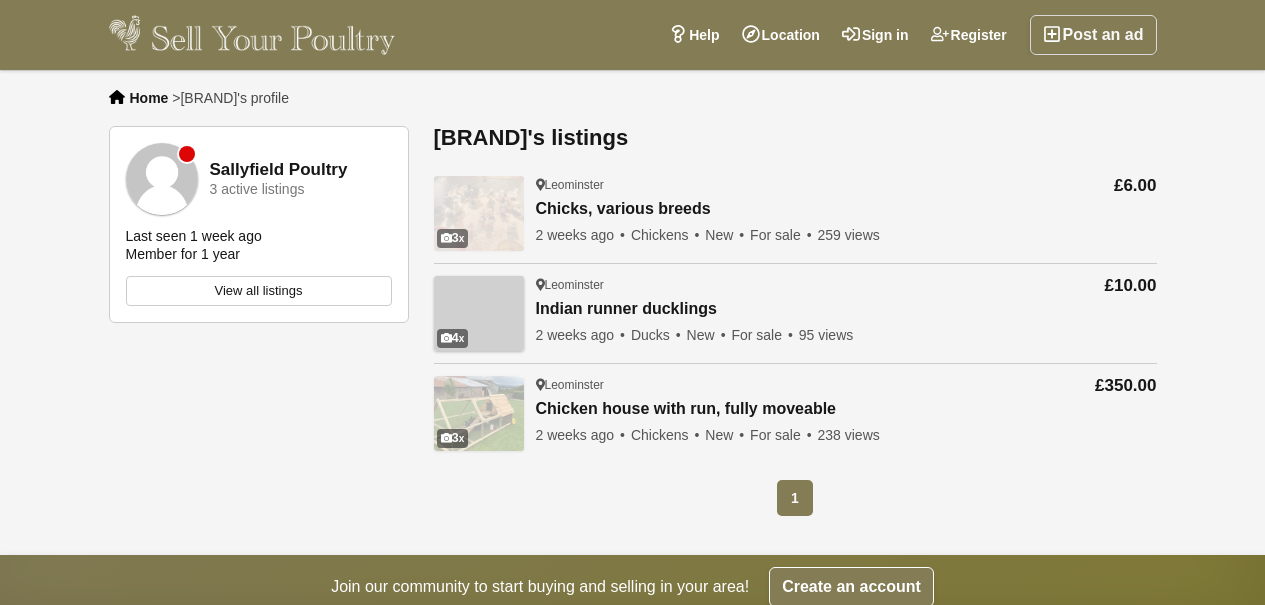 scroll, scrollTop: 0, scrollLeft: 0, axis: both 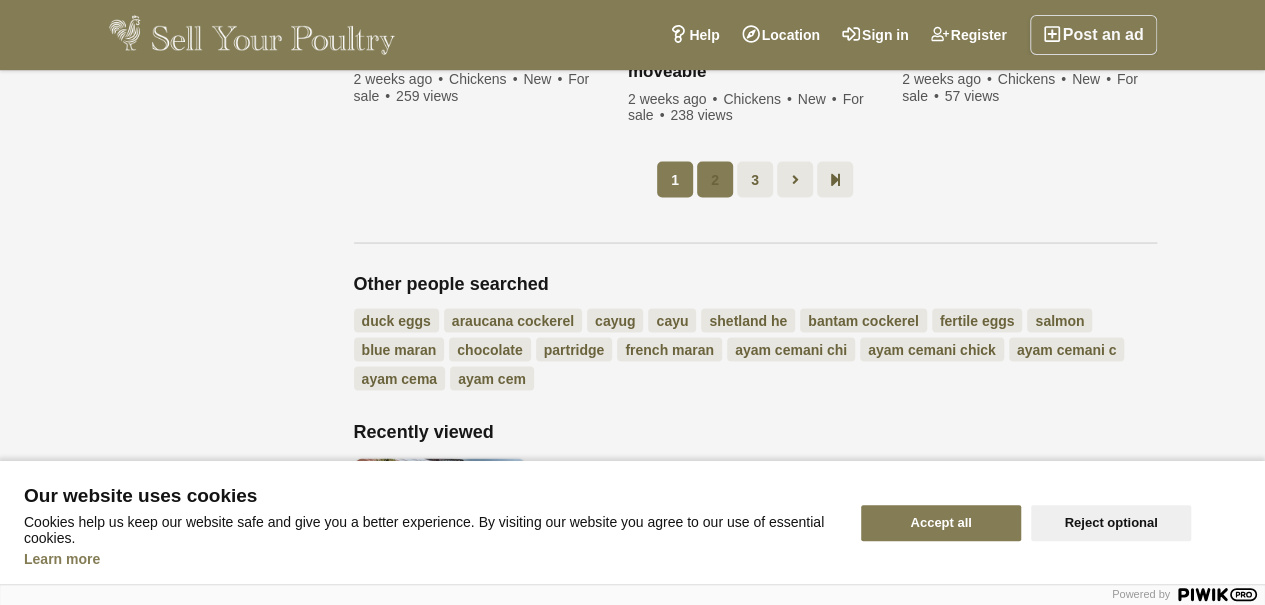 click on "2" at bounding box center [715, 179] 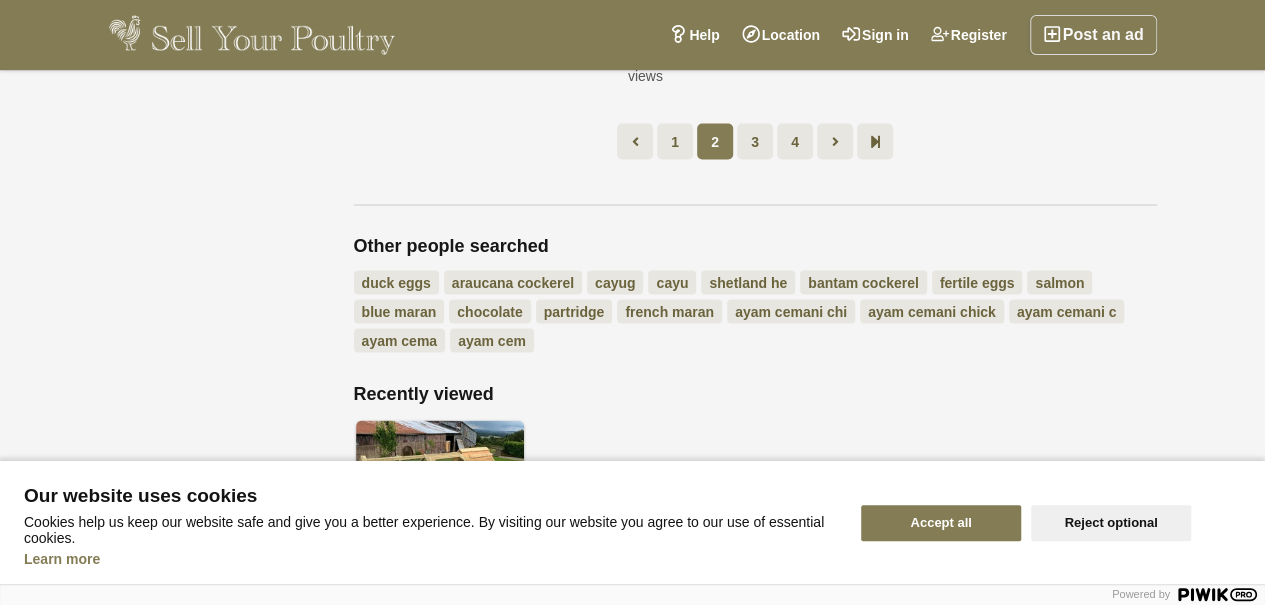 scroll, scrollTop: 102, scrollLeft: 0, axis: vertical 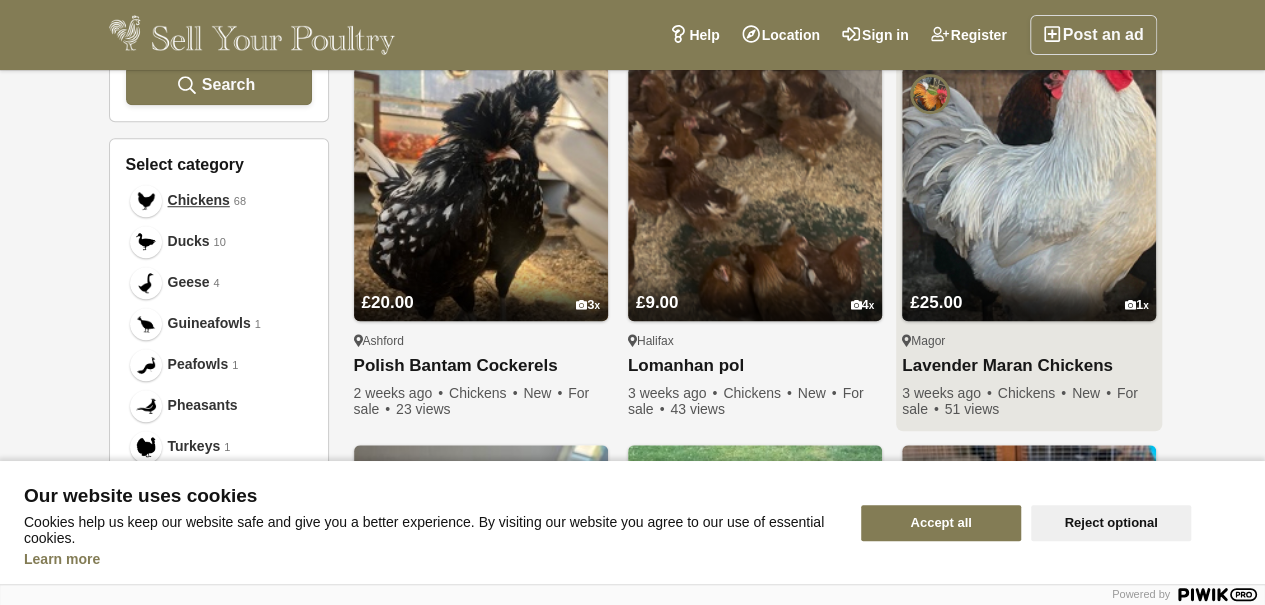 click on "Lavender Maran Chickens" at bounding box center (1029, 366) 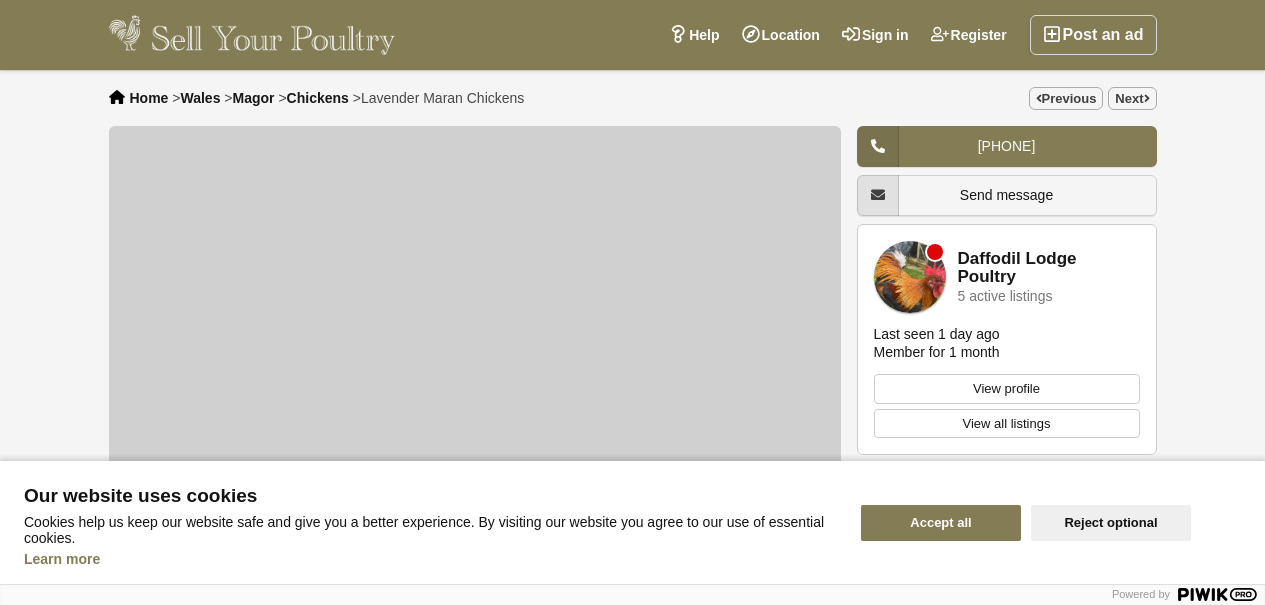 scroll, scrollTop: 0, scrollLeft: 0, axis: both 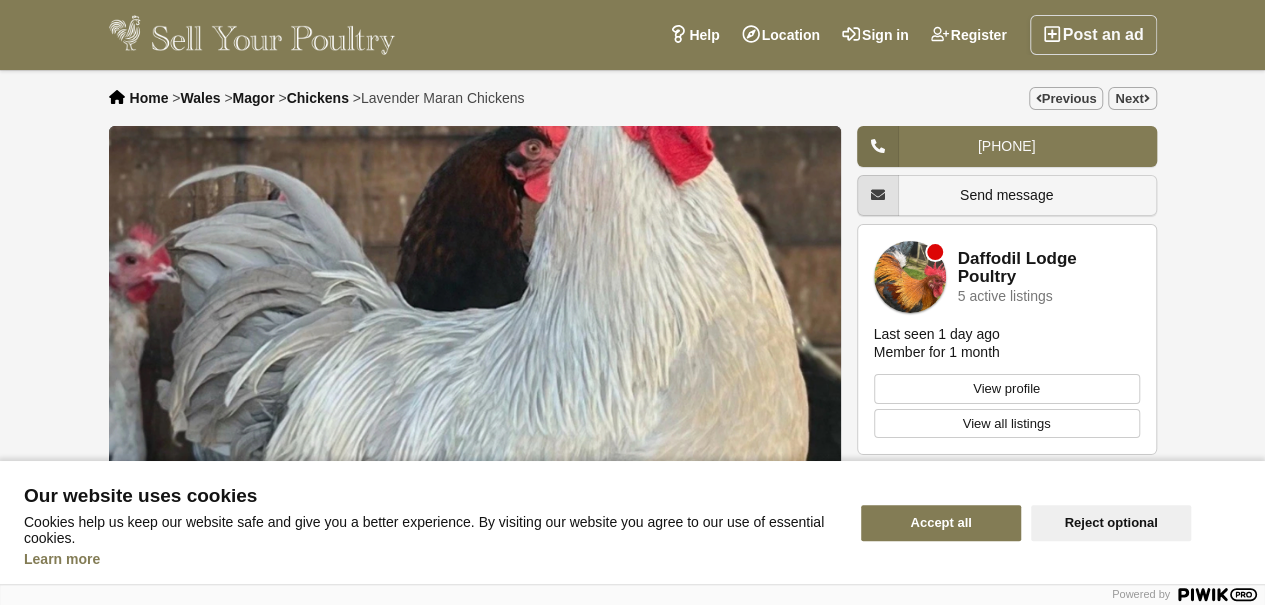 click at bounding box center (475, 422) 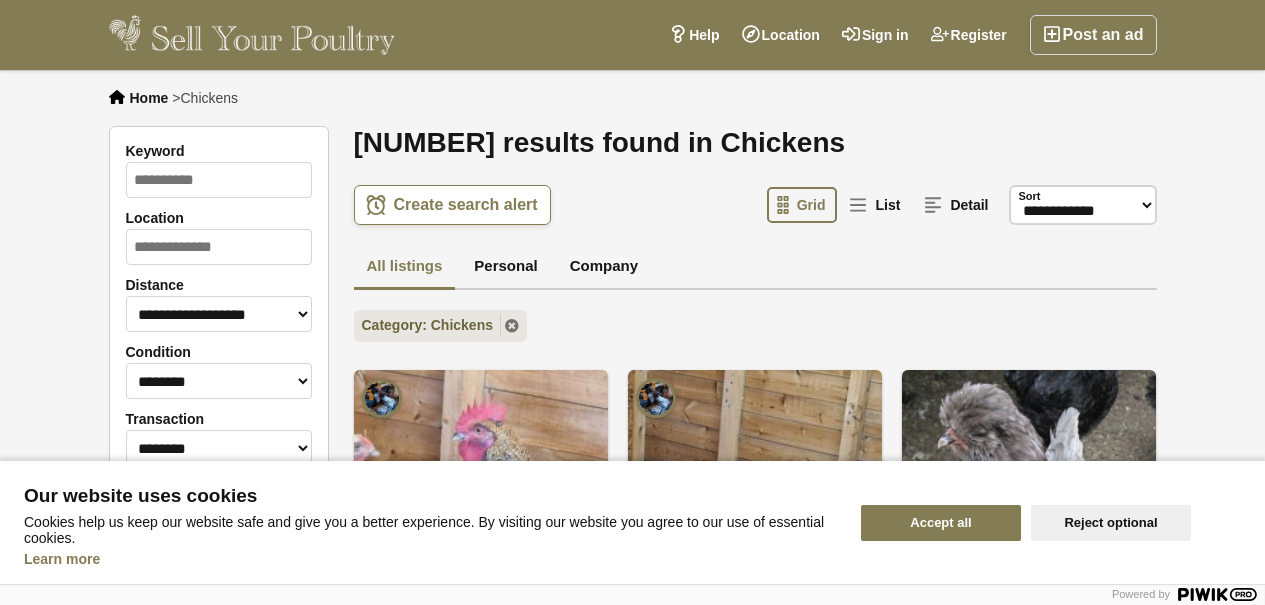 scroll, scrollTop: 702, scrollLeft: 0, axis: vertical 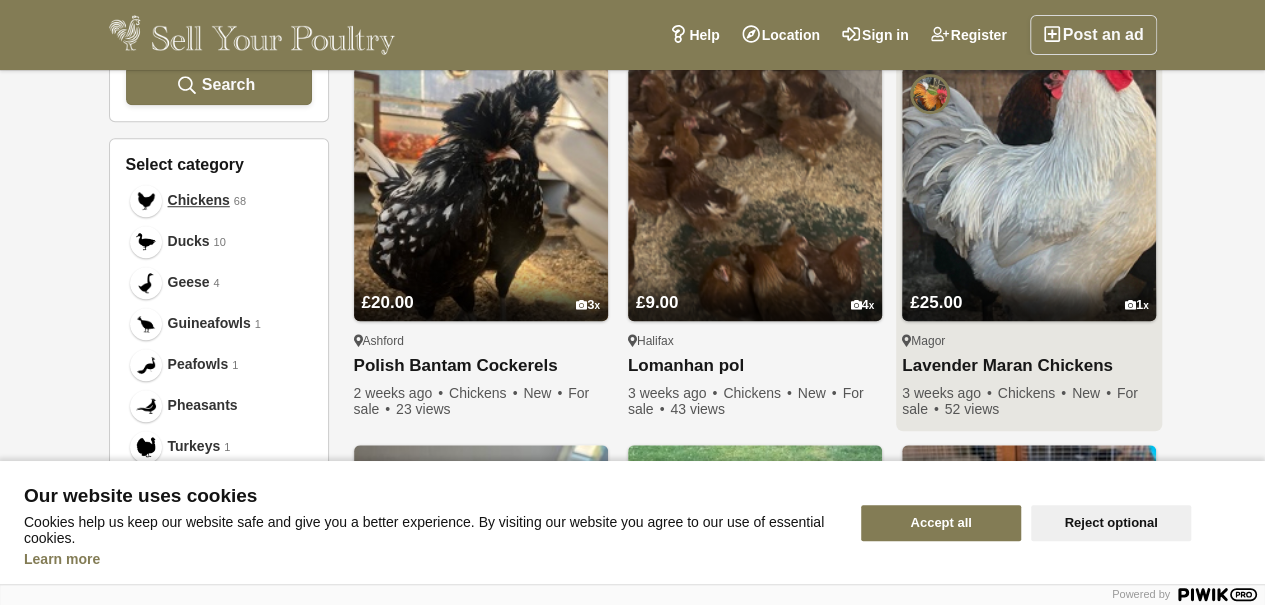 click on "Lavender Maran Chickens" at bounding box center (1029, 366) 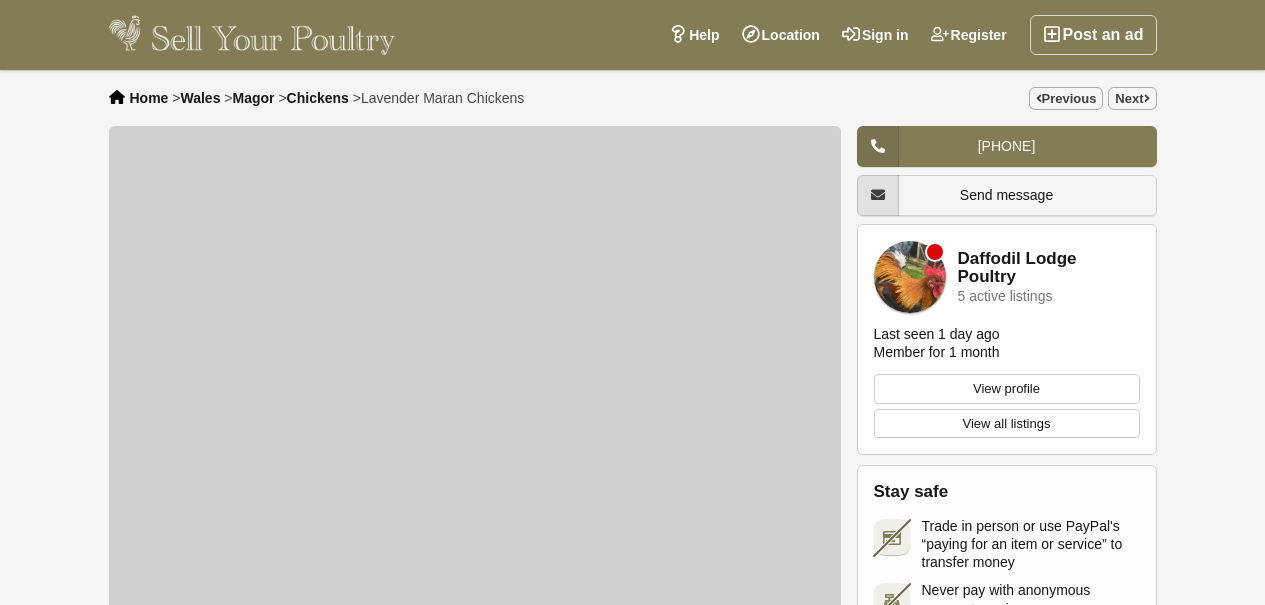scroll, scrollTop: 0, scrollLeft: 0, axis: both 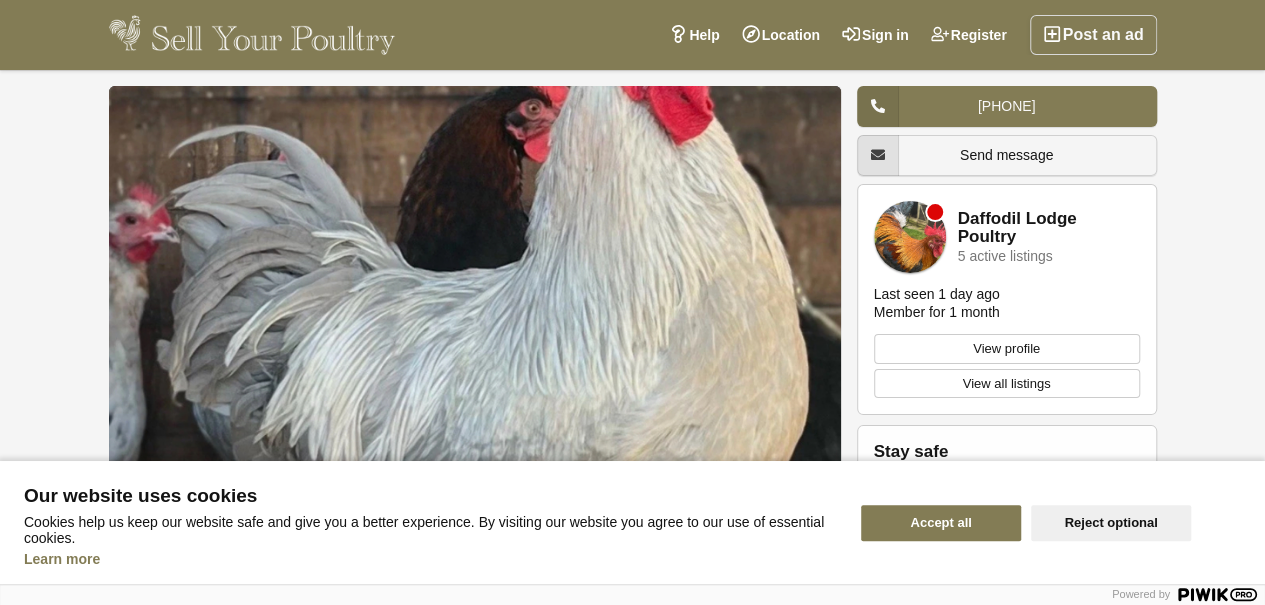 click on "Daffodil Lodge Poultry" at bounding box center (1049, 228) 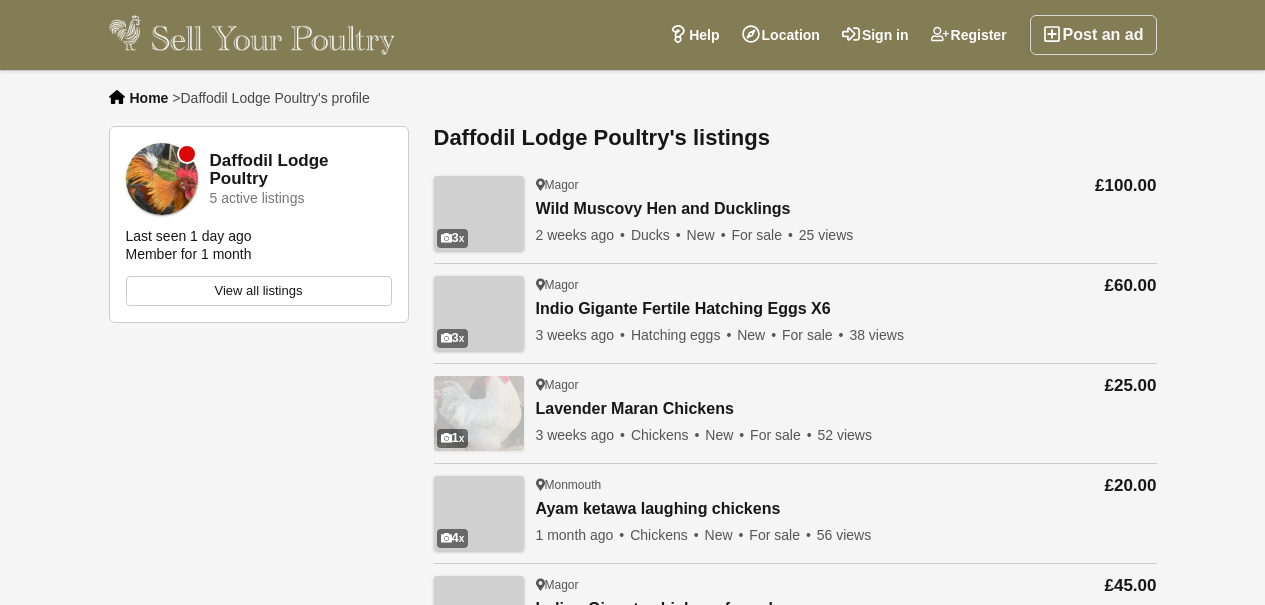 scroll, scrollTop: 0, scrollLeft: 0, axis: both 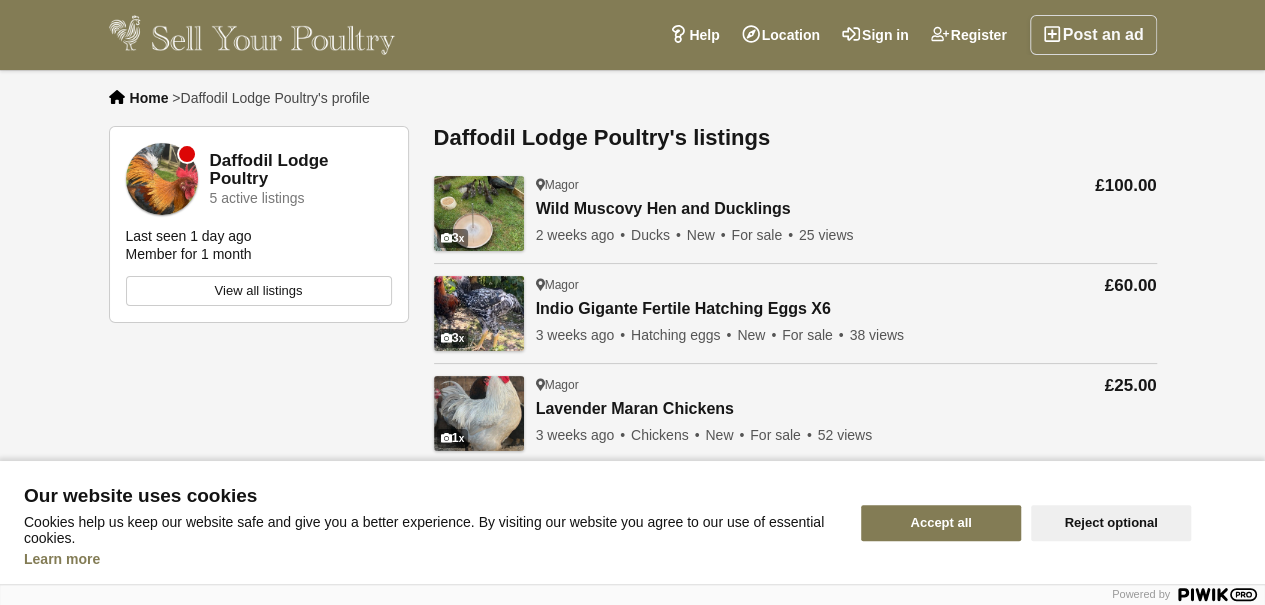 click on "Lavender Maran Chickens" at bounding box center [704, 409] 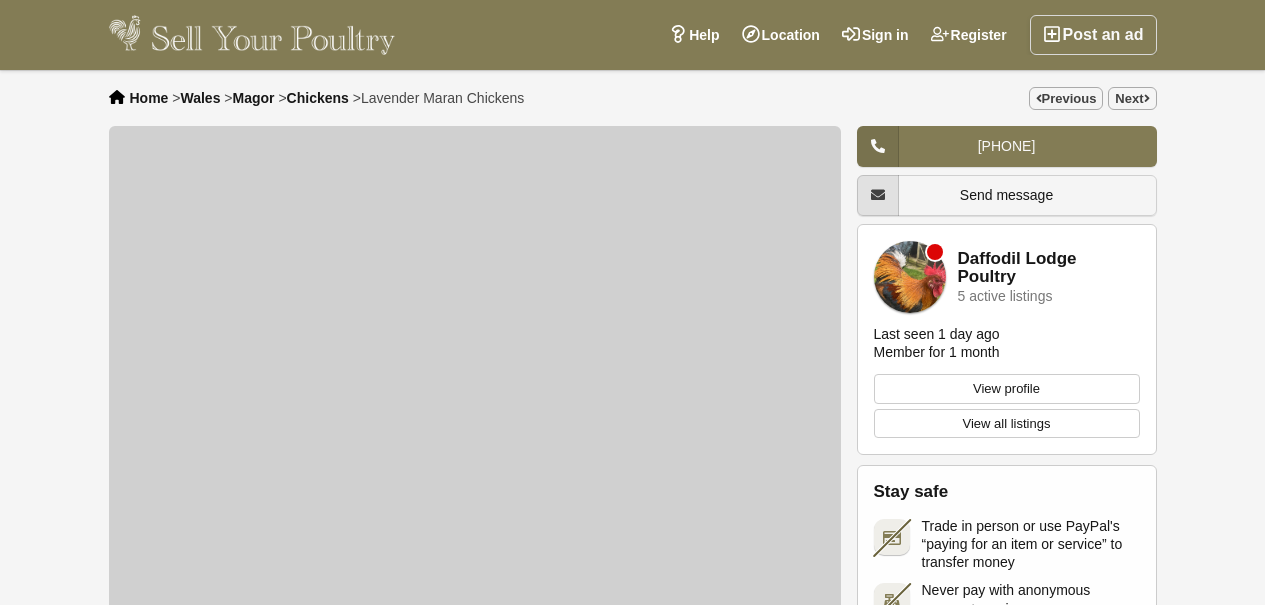 scroll, scrollTop: 0, scrollLeft: 0, axis: both 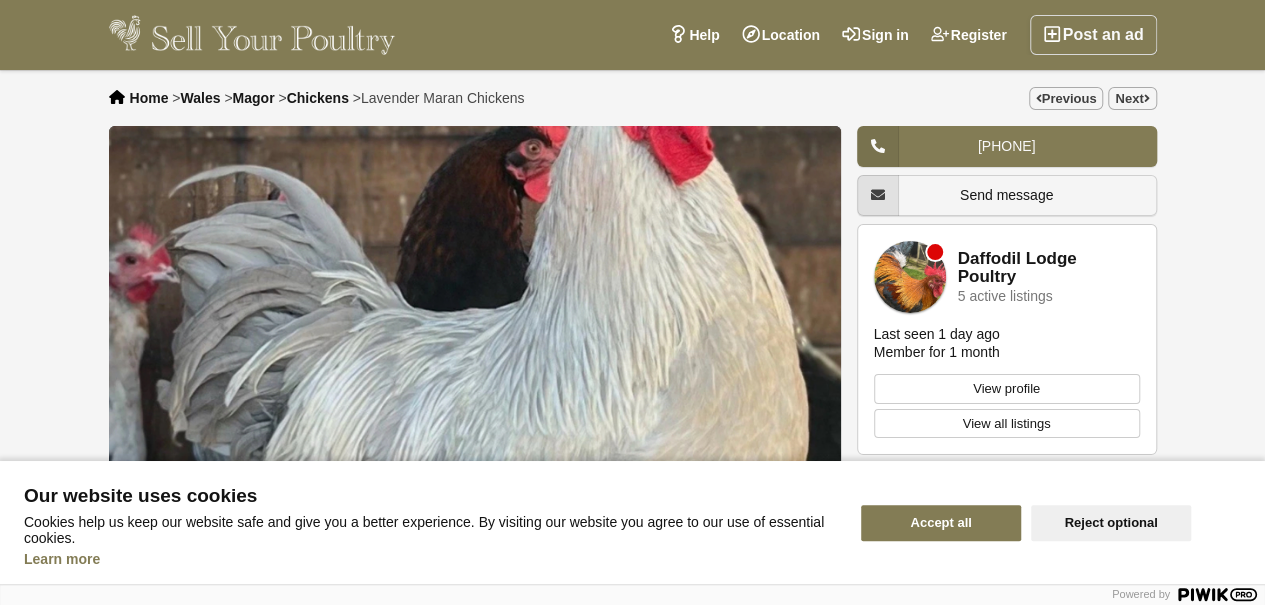 click on "View profile" at bounding box center [1007, 389] 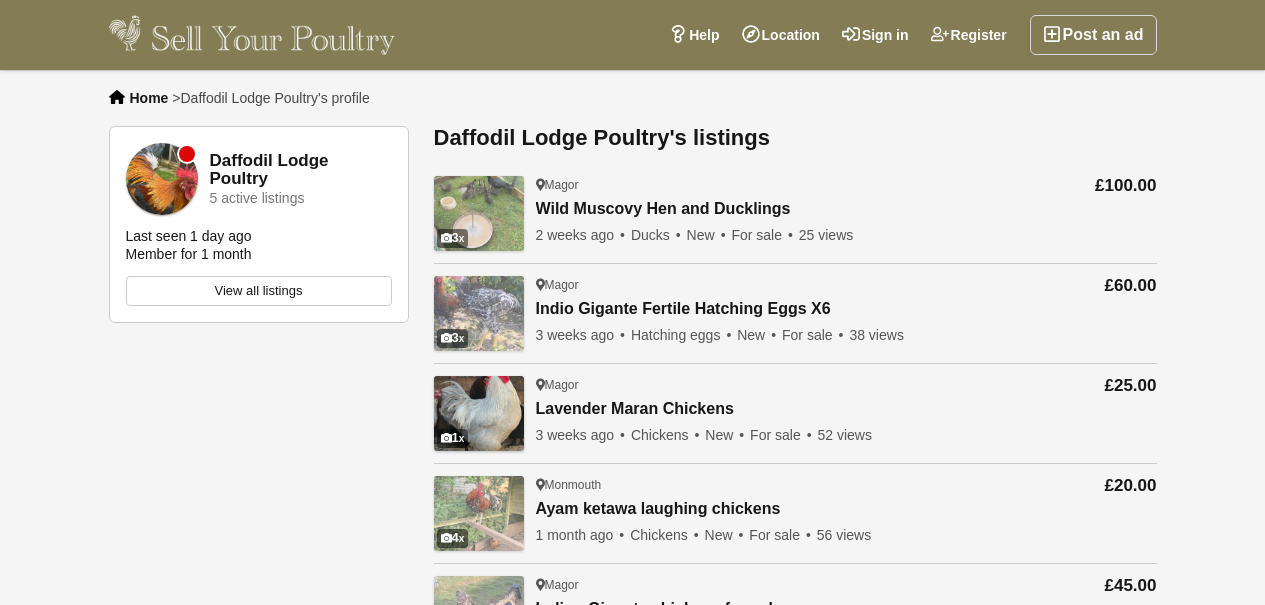 scroll, scrollTop: 0, scrollLeft: 0, axis: both 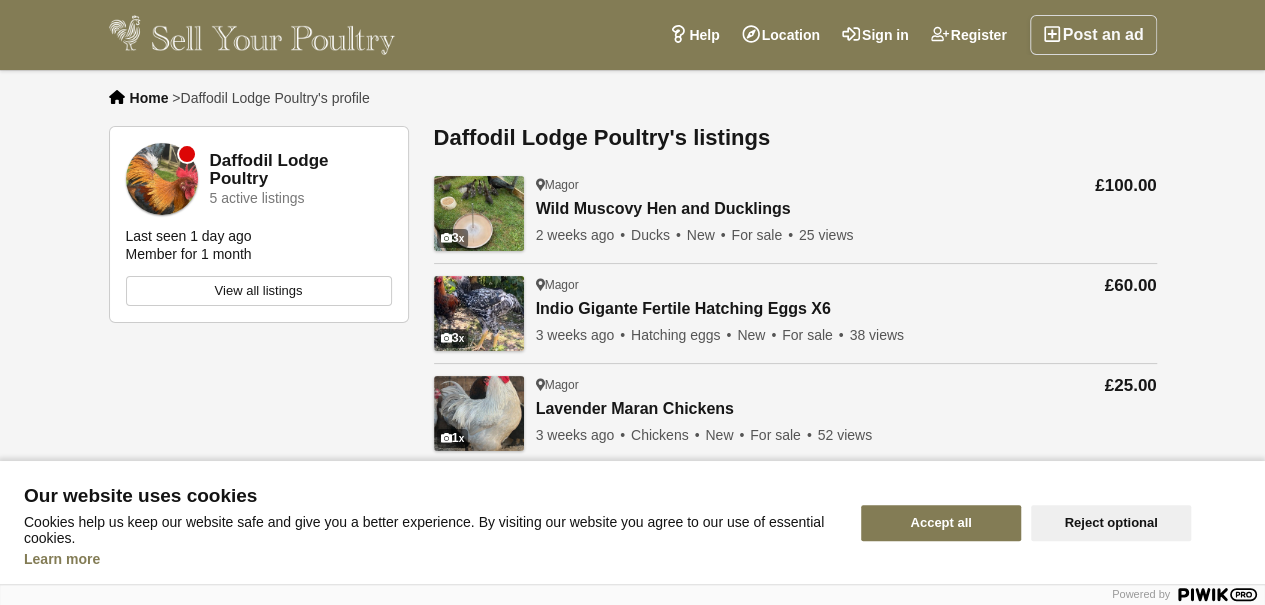 click on "£100.00
3
[CITY]
Wild Muscovy Hen and Ducklings
I have a wild Muscovy hen and 8 ducklings for sale. Would ideally want them to go together. Really nice natured
£100.00
2 weeks ago
Ducks
New
For sale
25 views
£100.00
Send message
[PHONE]
£100.00" at bounding box center (795, 214) 